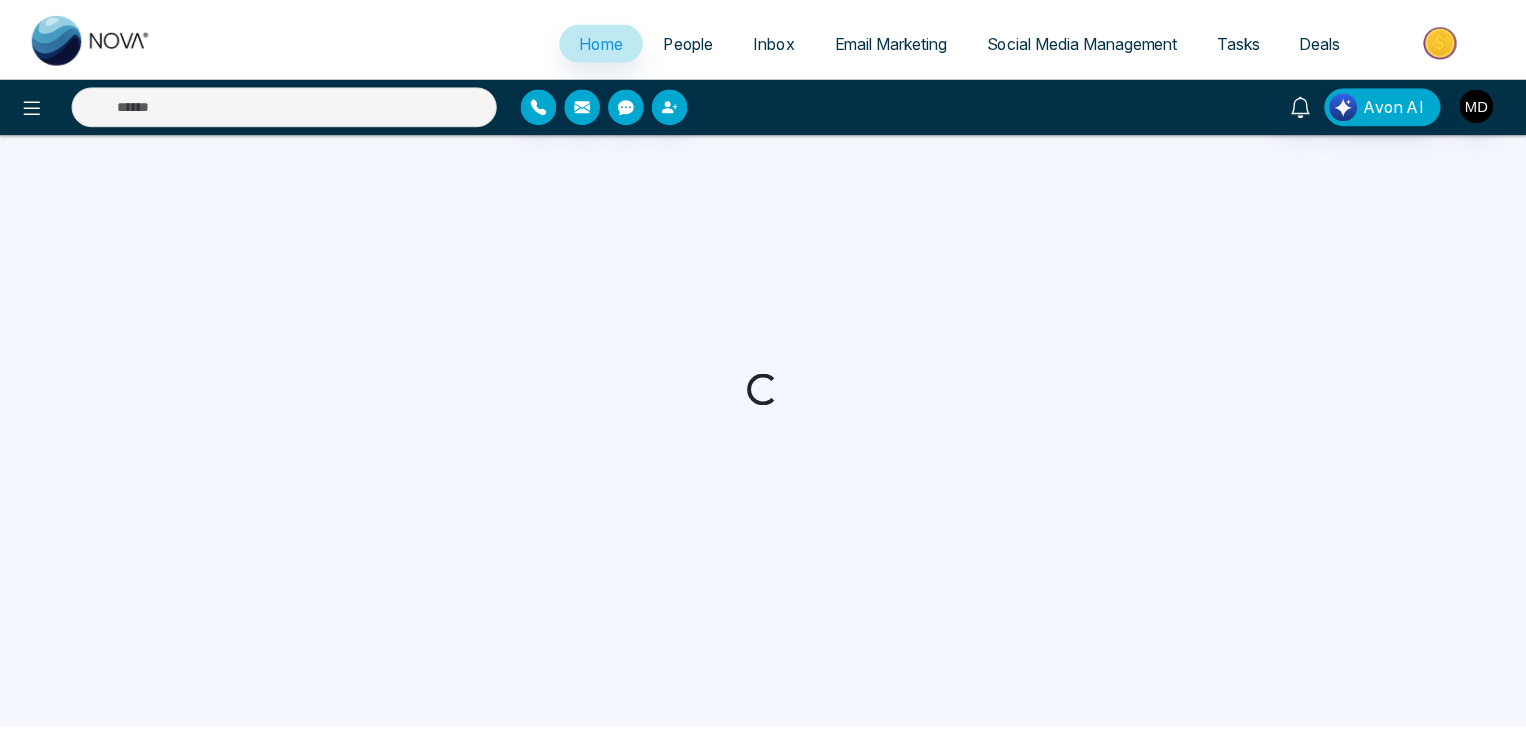 scroll, scrollTop: 0, scrollLeft: 0, axis: both 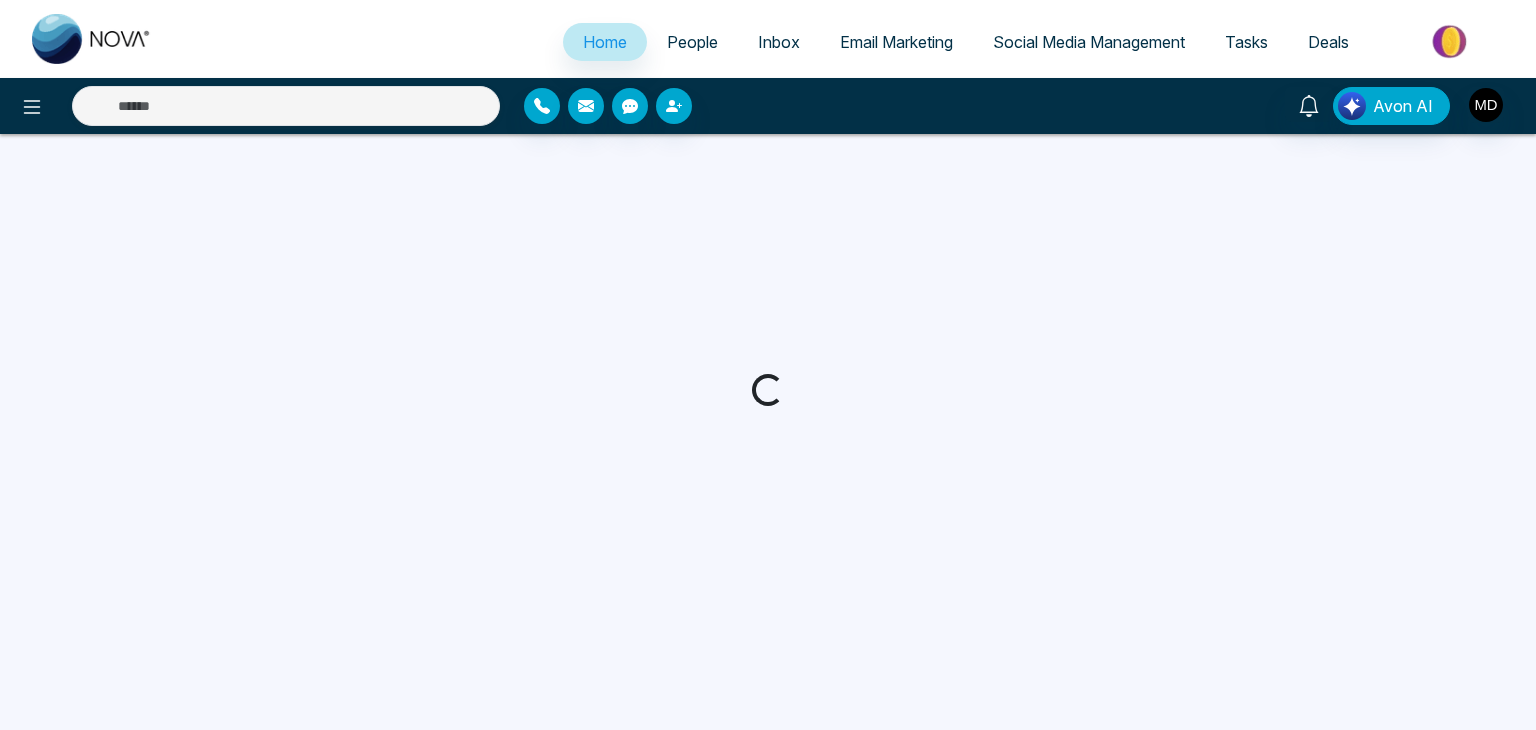 select on "*" 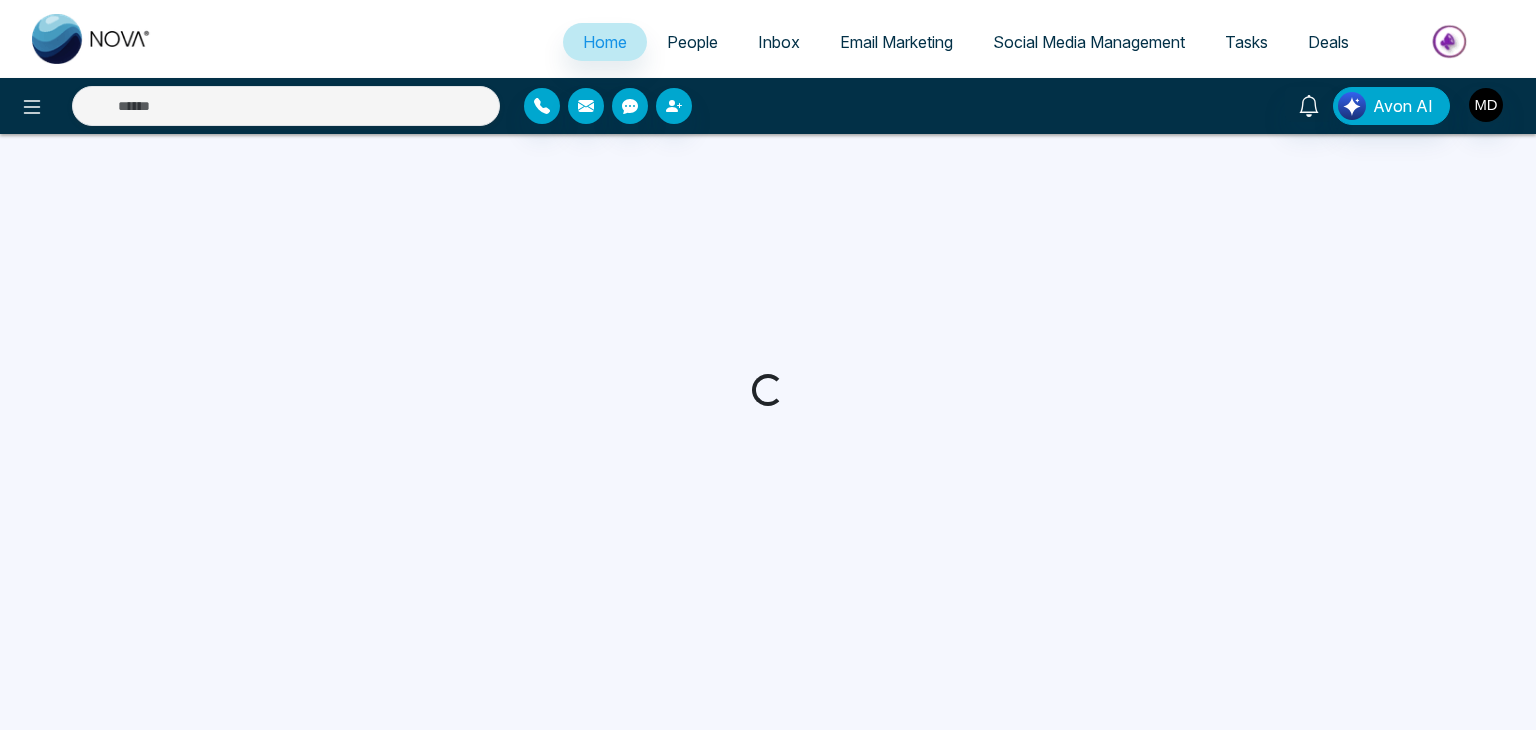 select on "*" 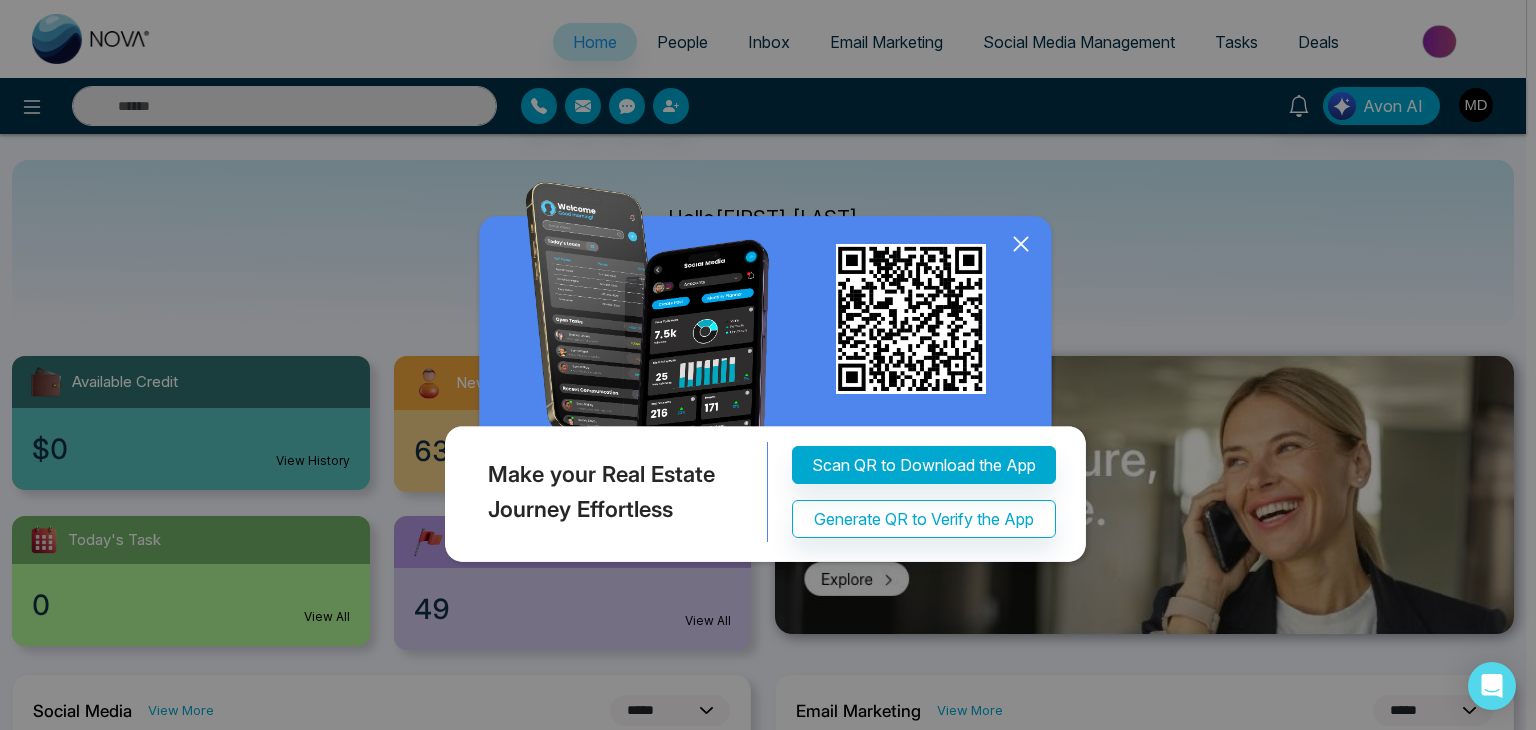 click 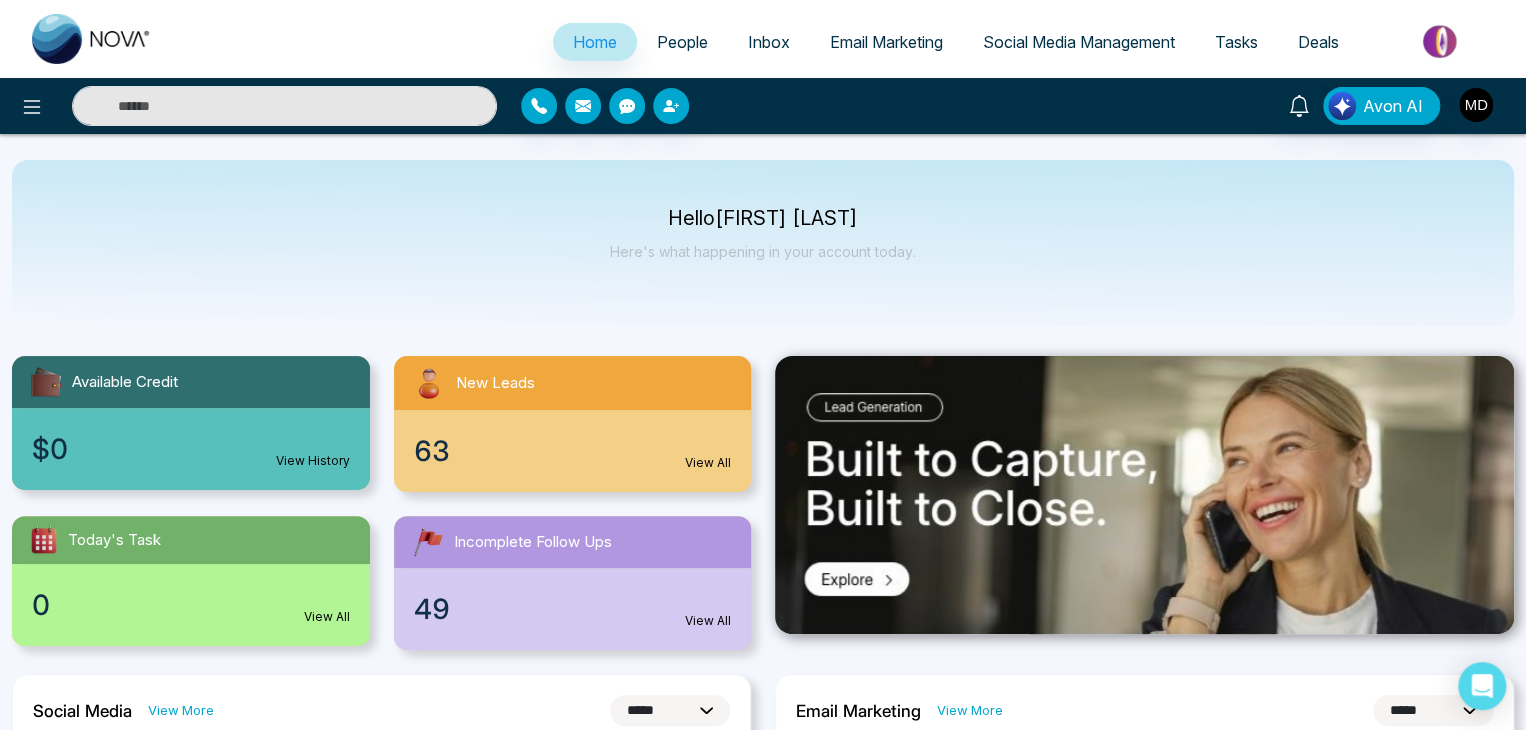 click on "People" at bounding box center (682, 42) 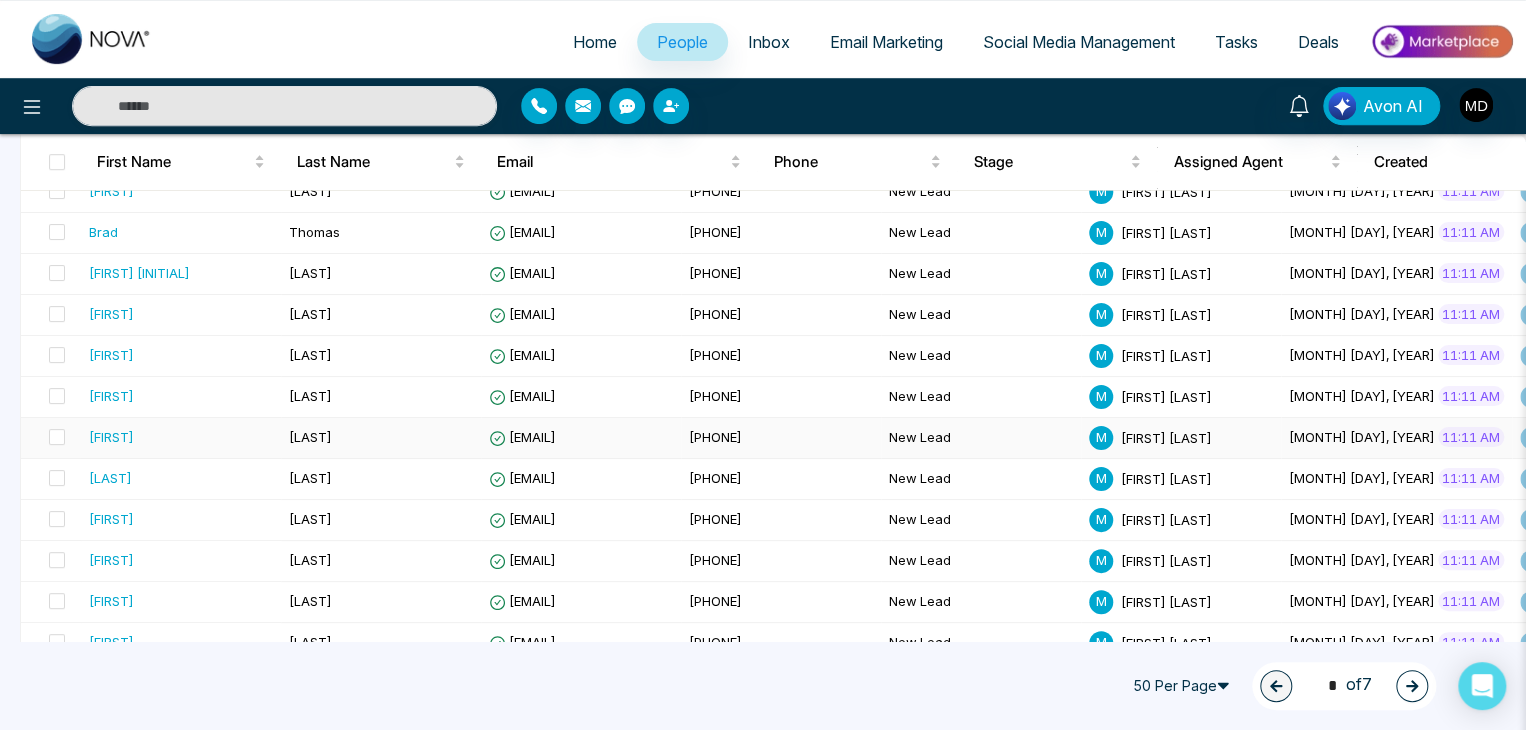 scroll, scrollTop: 372, scrollLeft: 0, axis: vertical 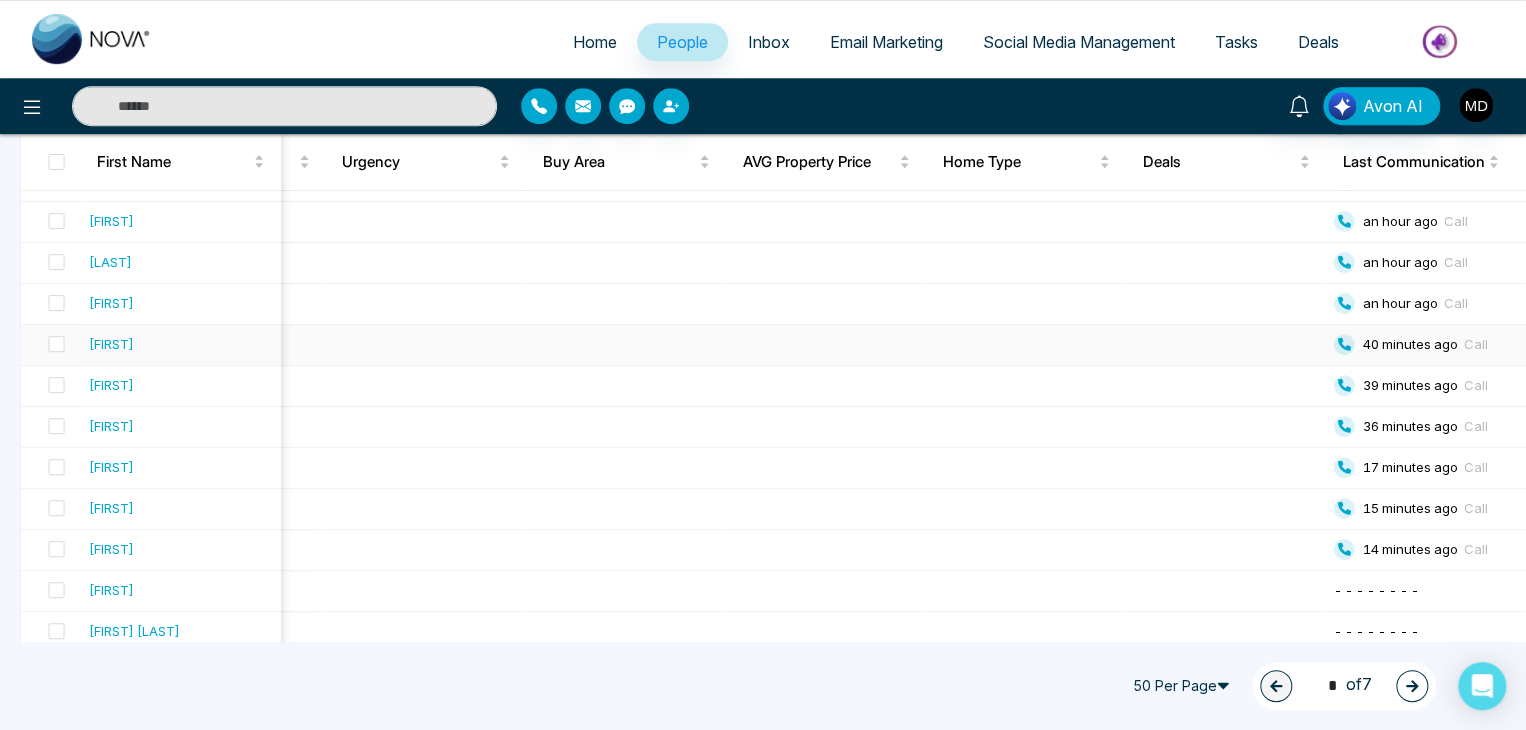 click at bounding box center [1026, 345] 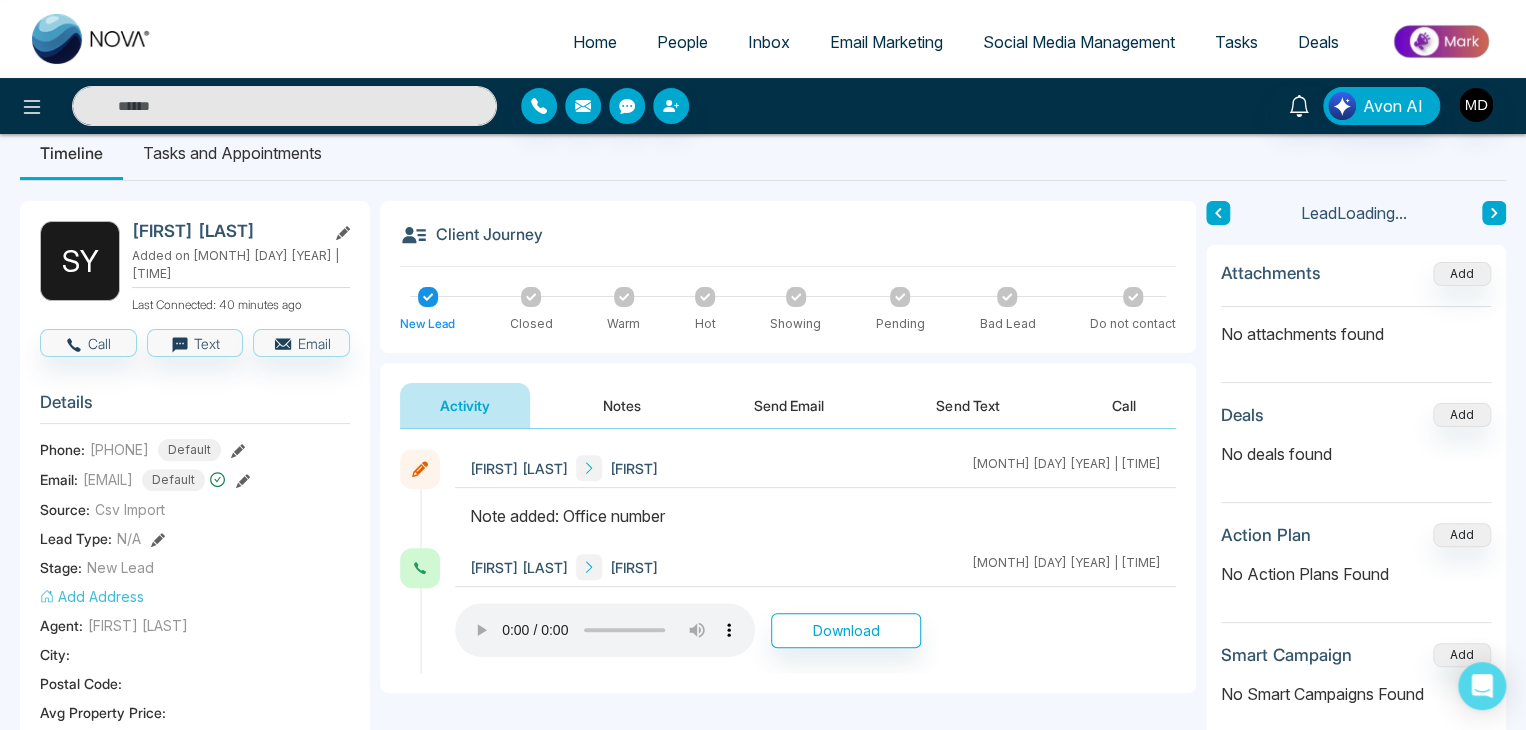 scroll, scrollTop: 32, scrollLeft: 0, axis: vertical 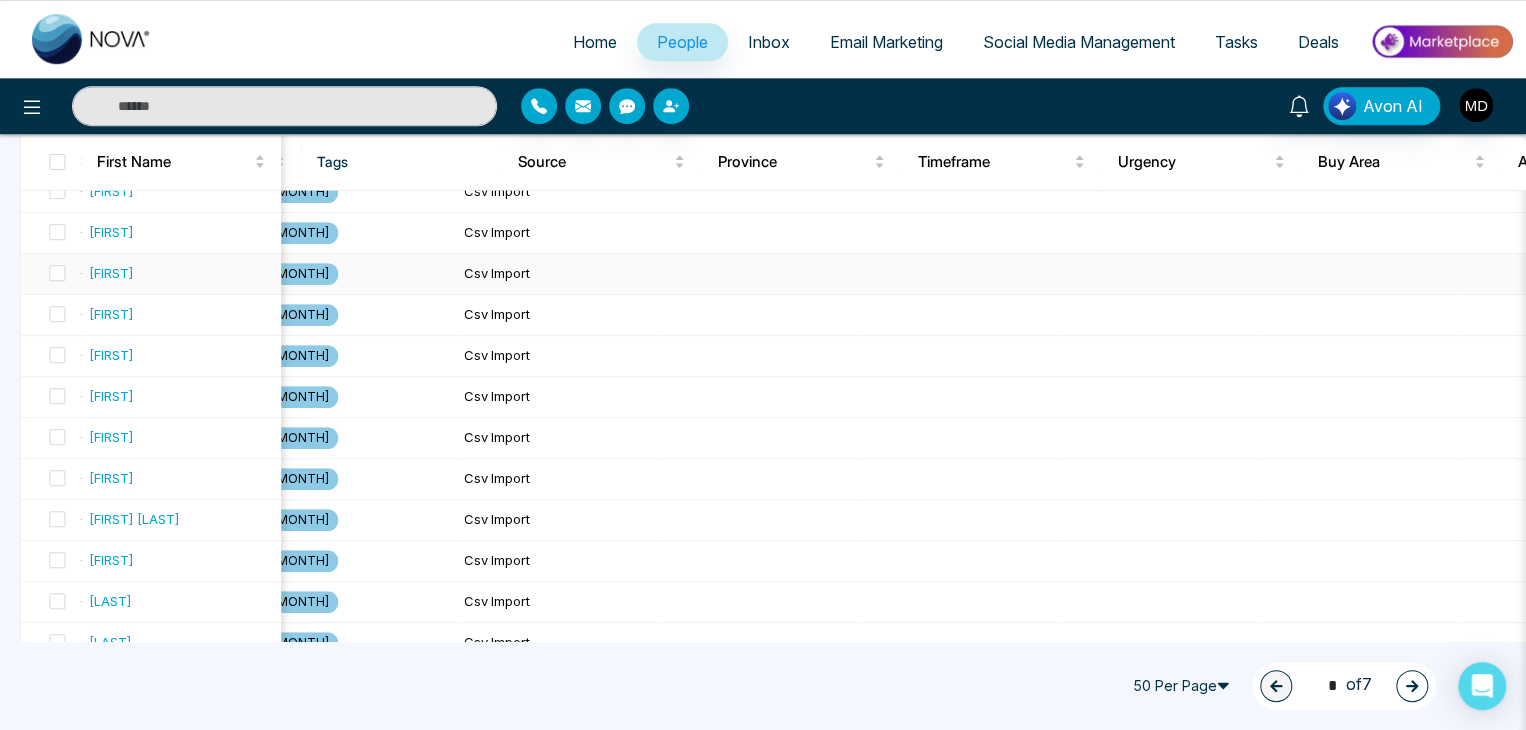 click at bounding box center (956, 274) 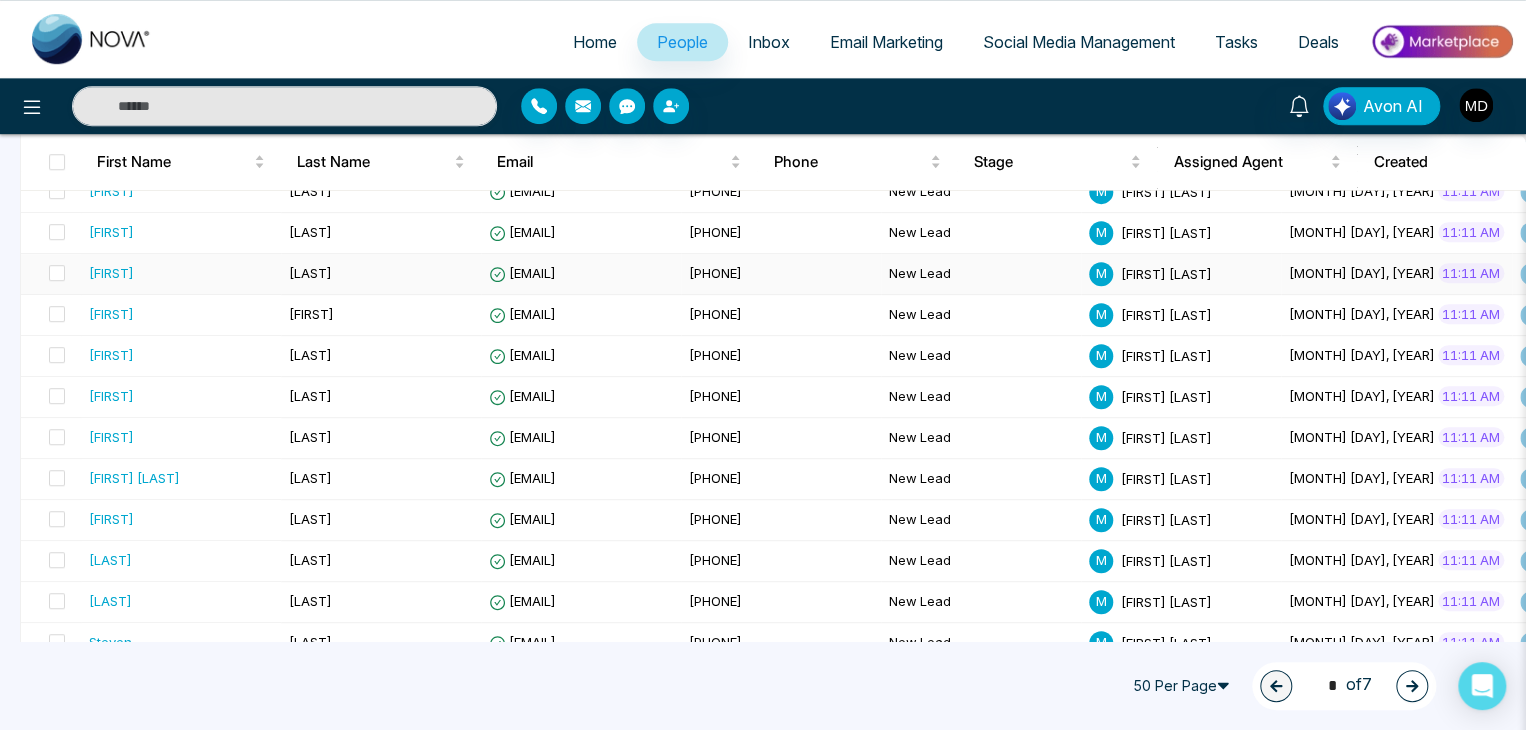 click on "[PHONE]" at bounding box center [781, 274] 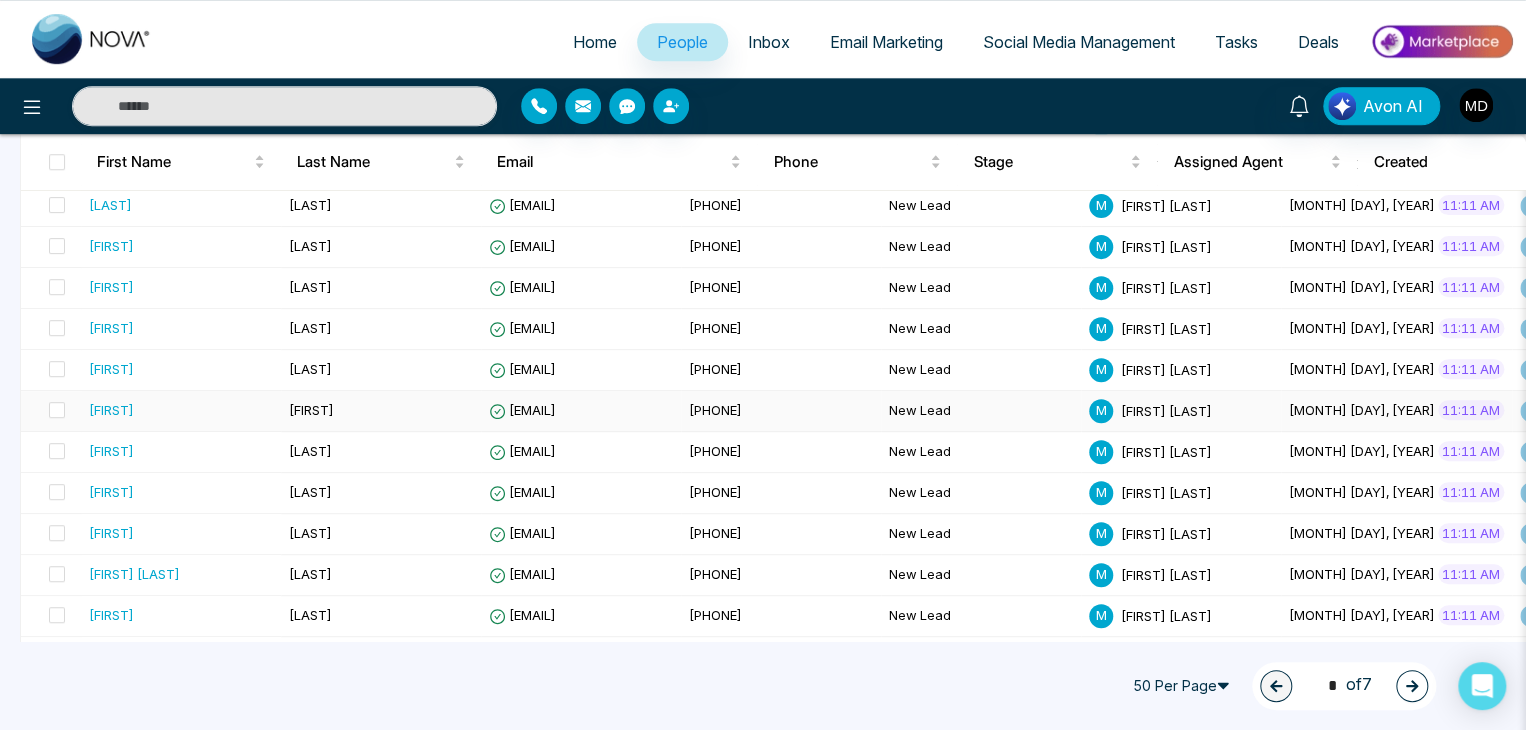 click on "[EMAIL]" at bounding box center (522, 410) 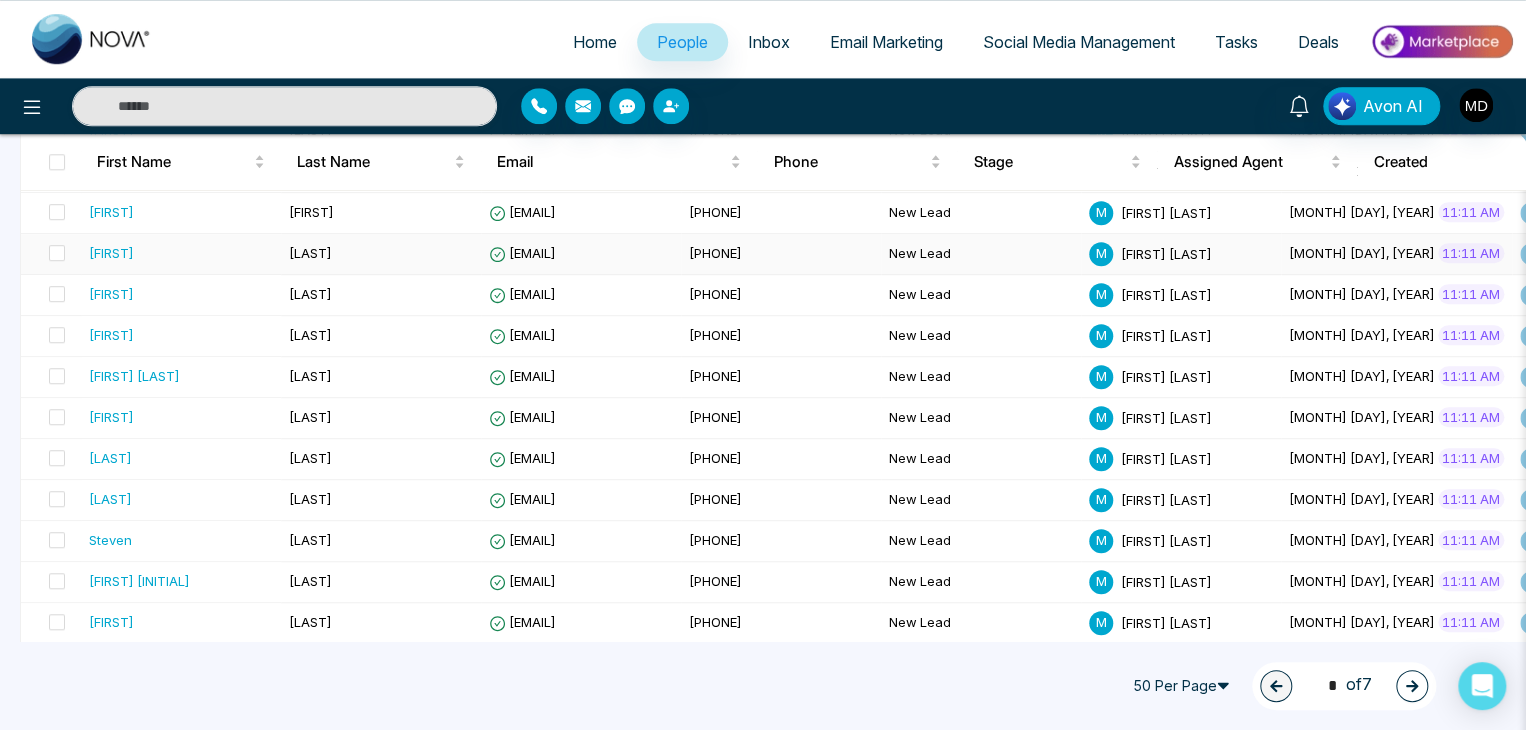click on "[LAST]" at bounding box center [381, 254] 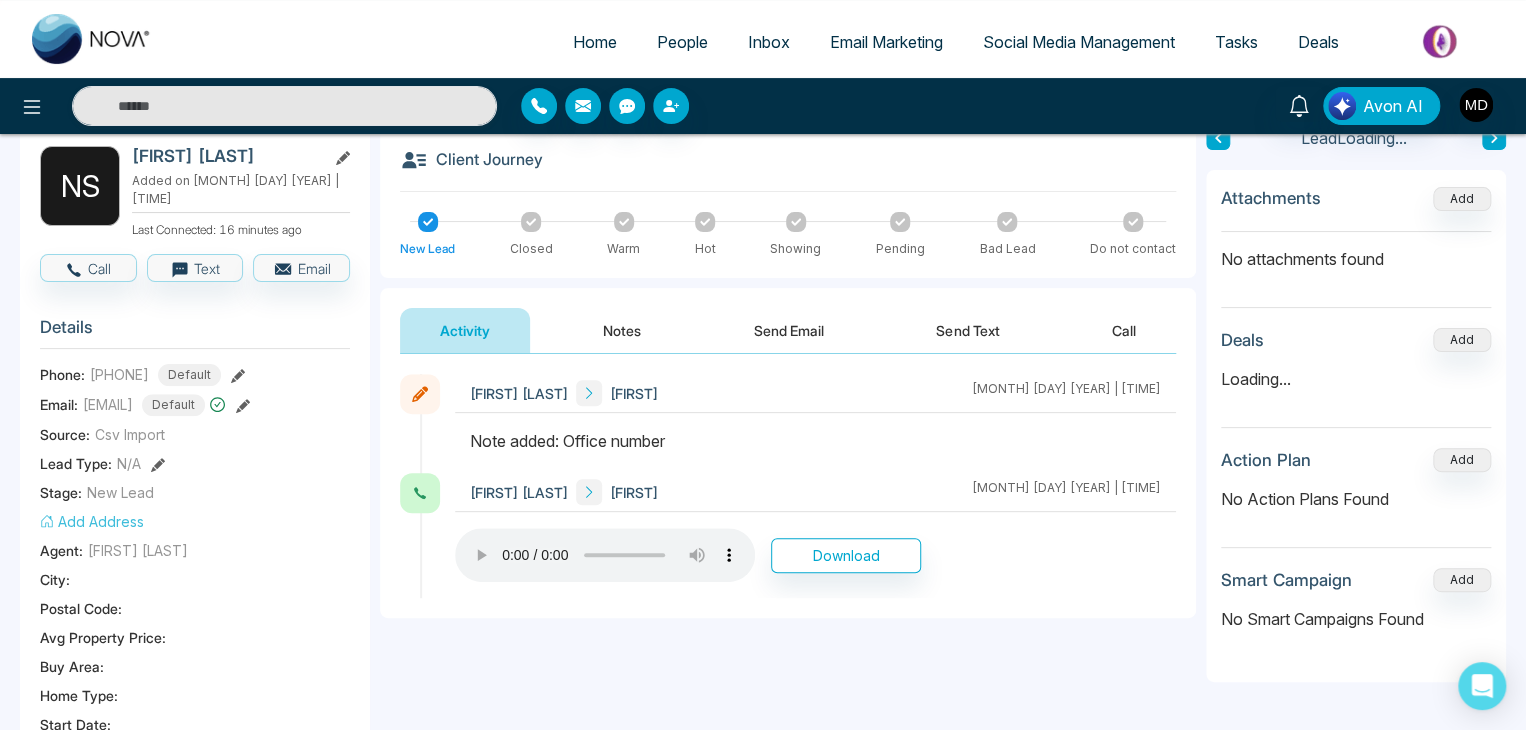 scroll, scrollTop: 104, scrollLeft: 0, axis: vertical 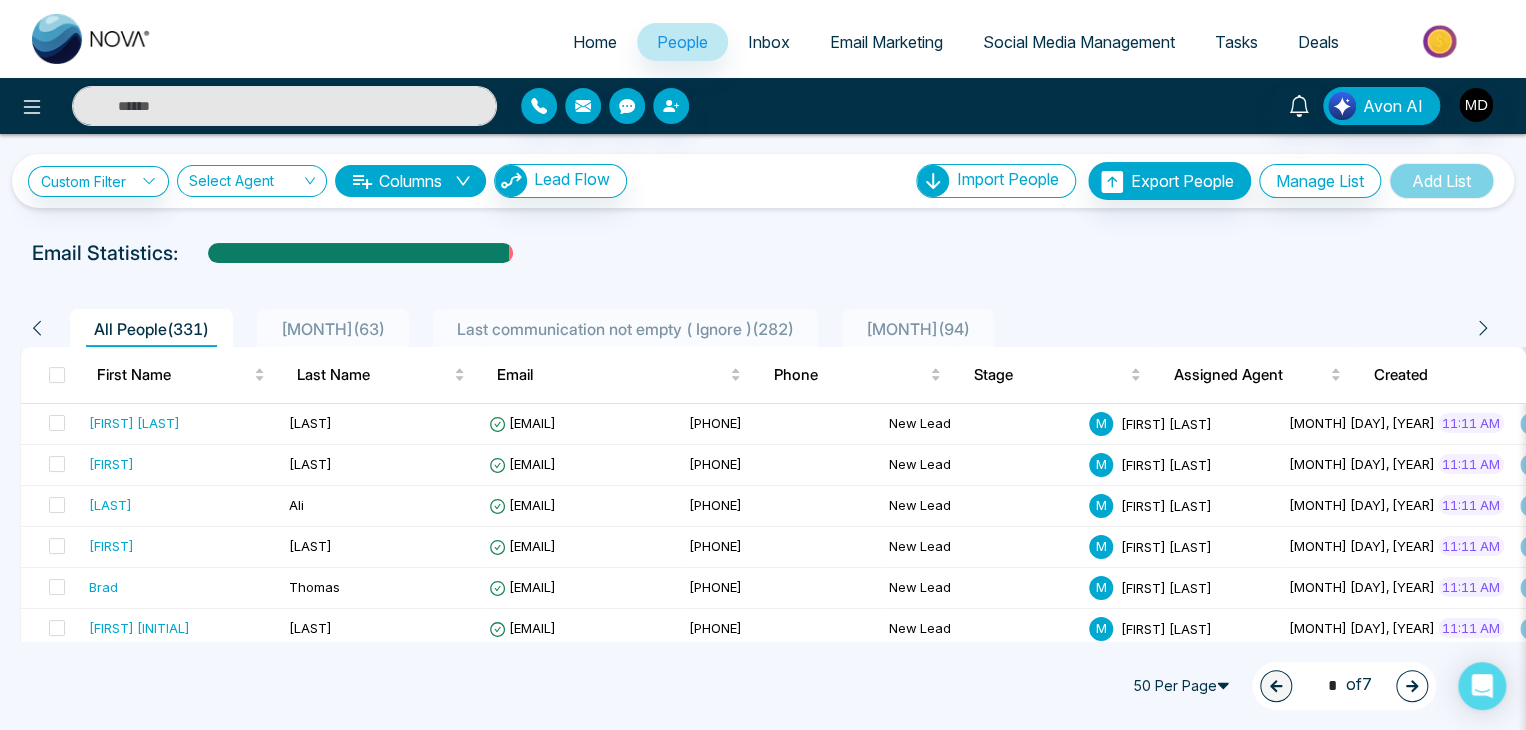 click on "Home" at bounding box center [595, 42] 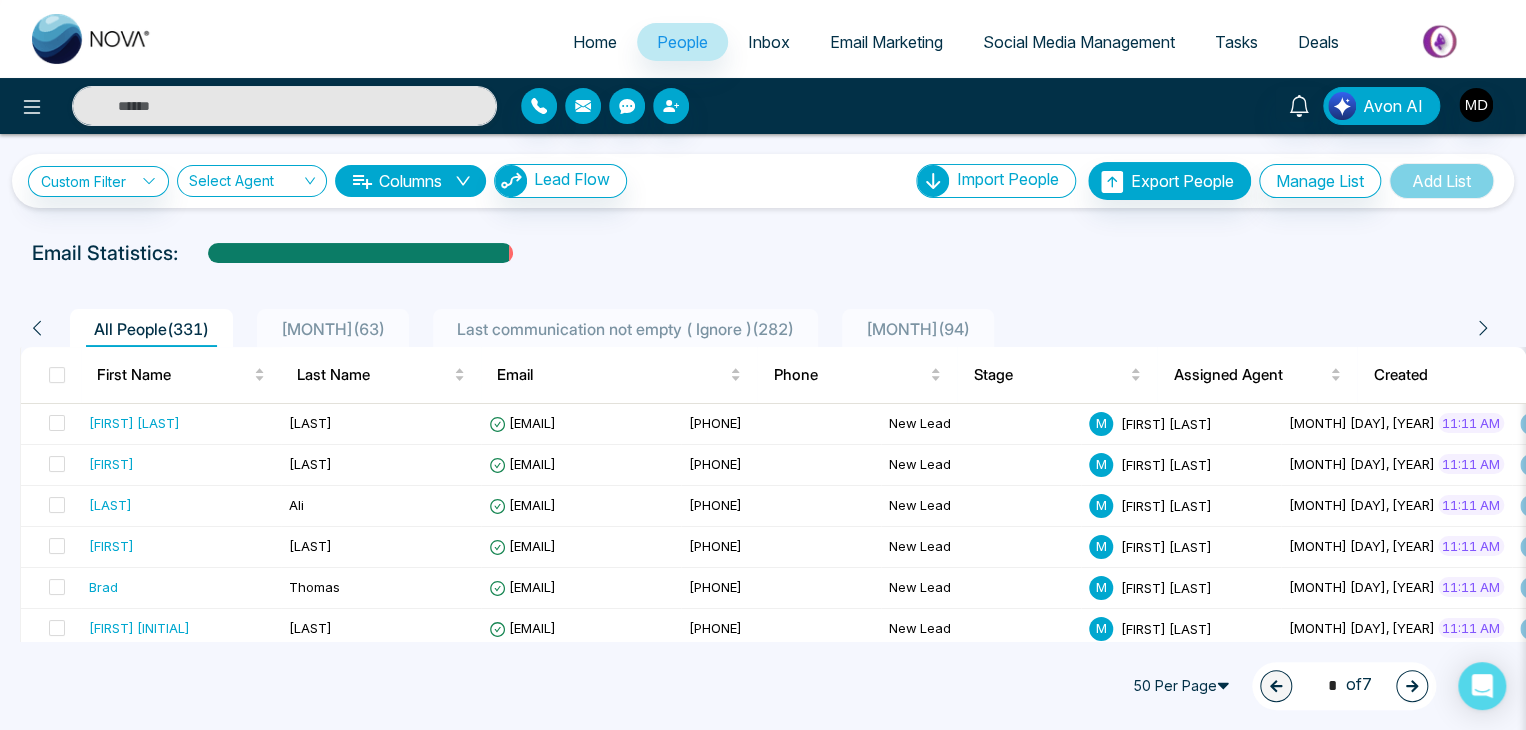 select on "*" 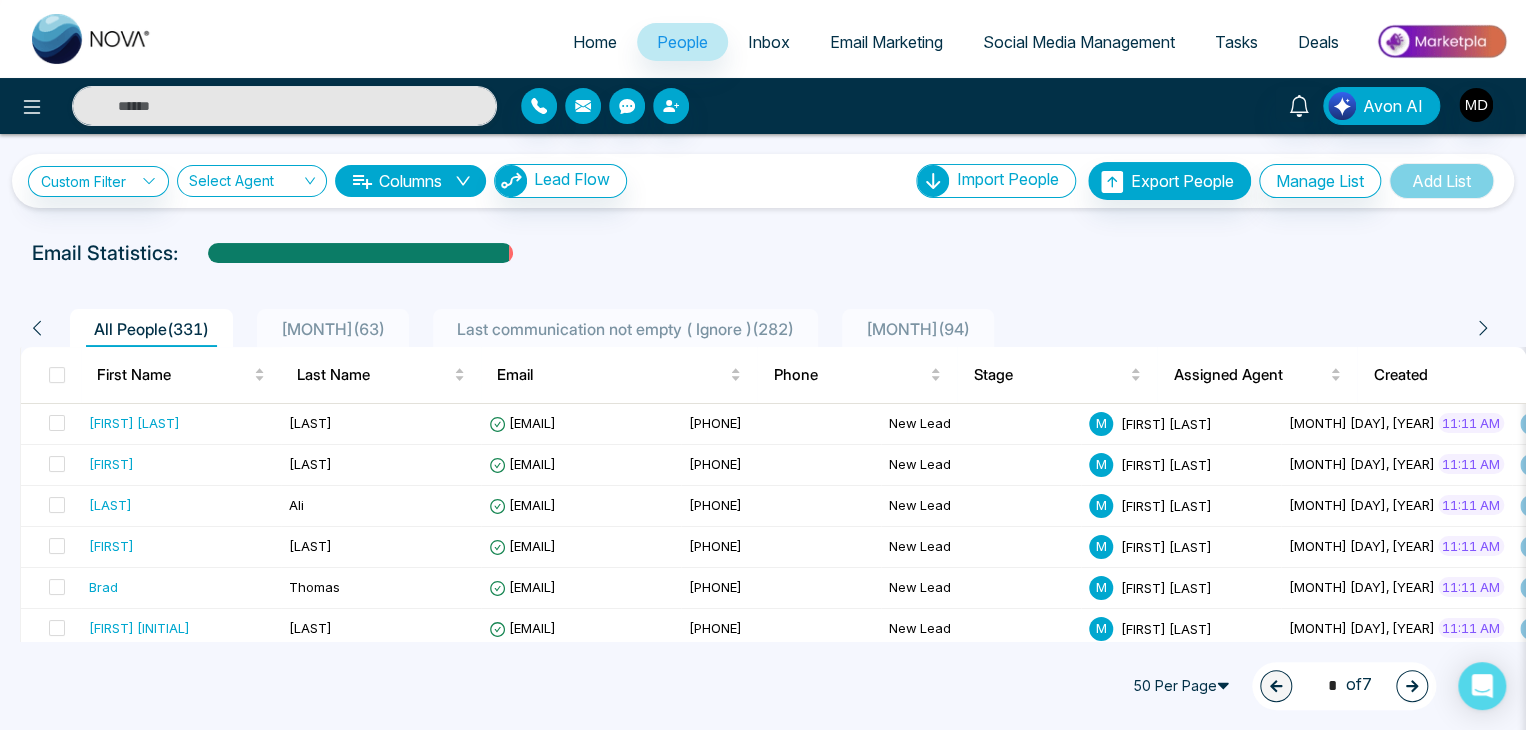 select on "*" 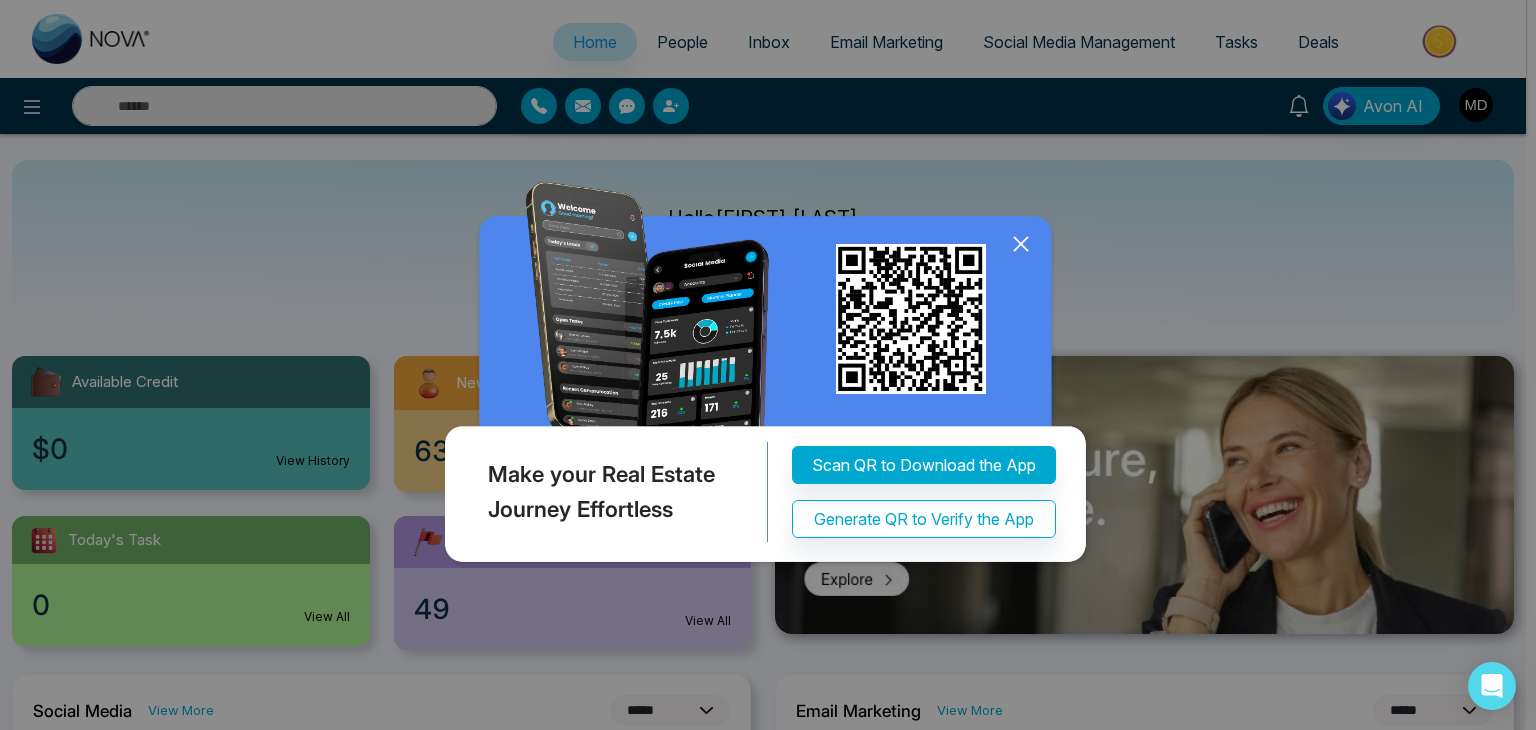 click 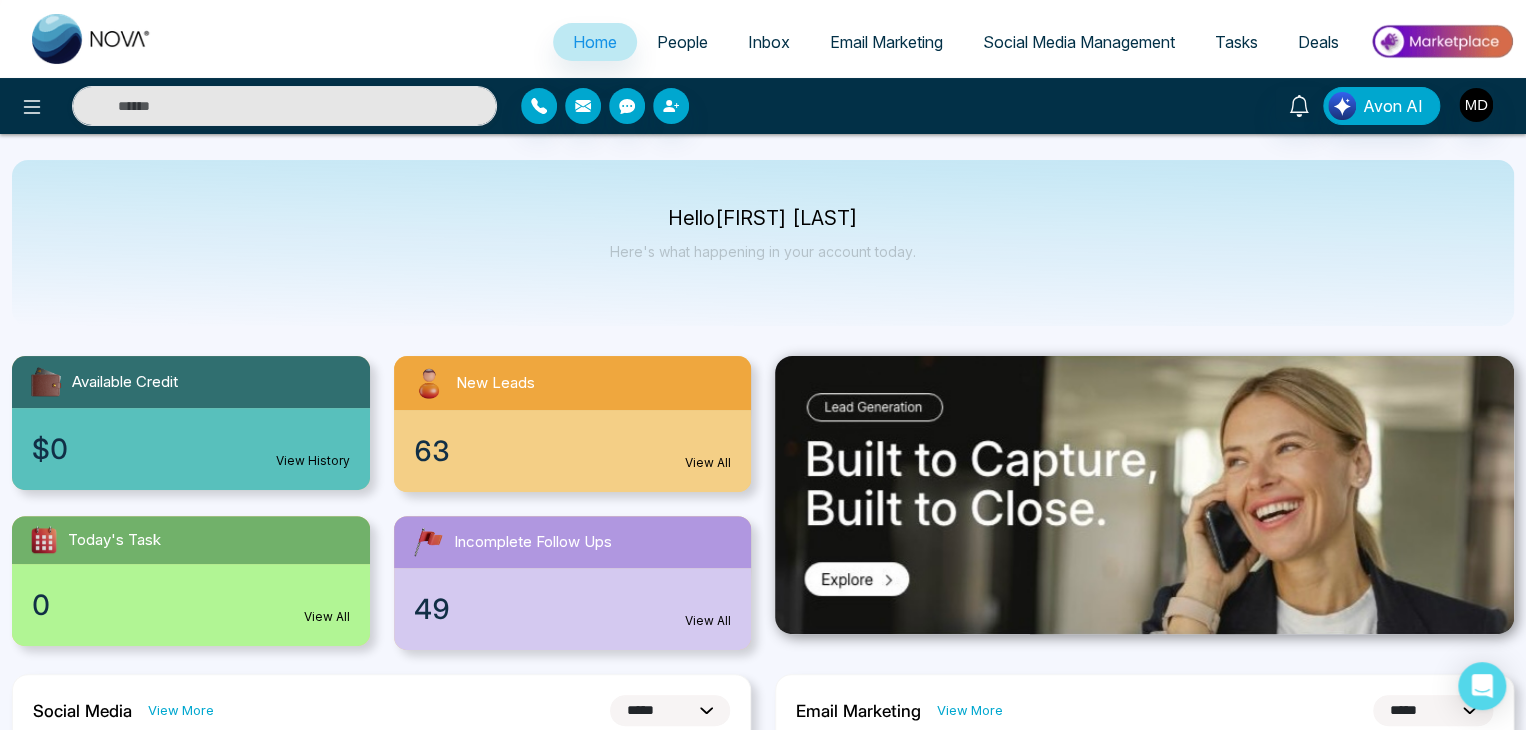 click on "People" at bounding box center (682, 42) 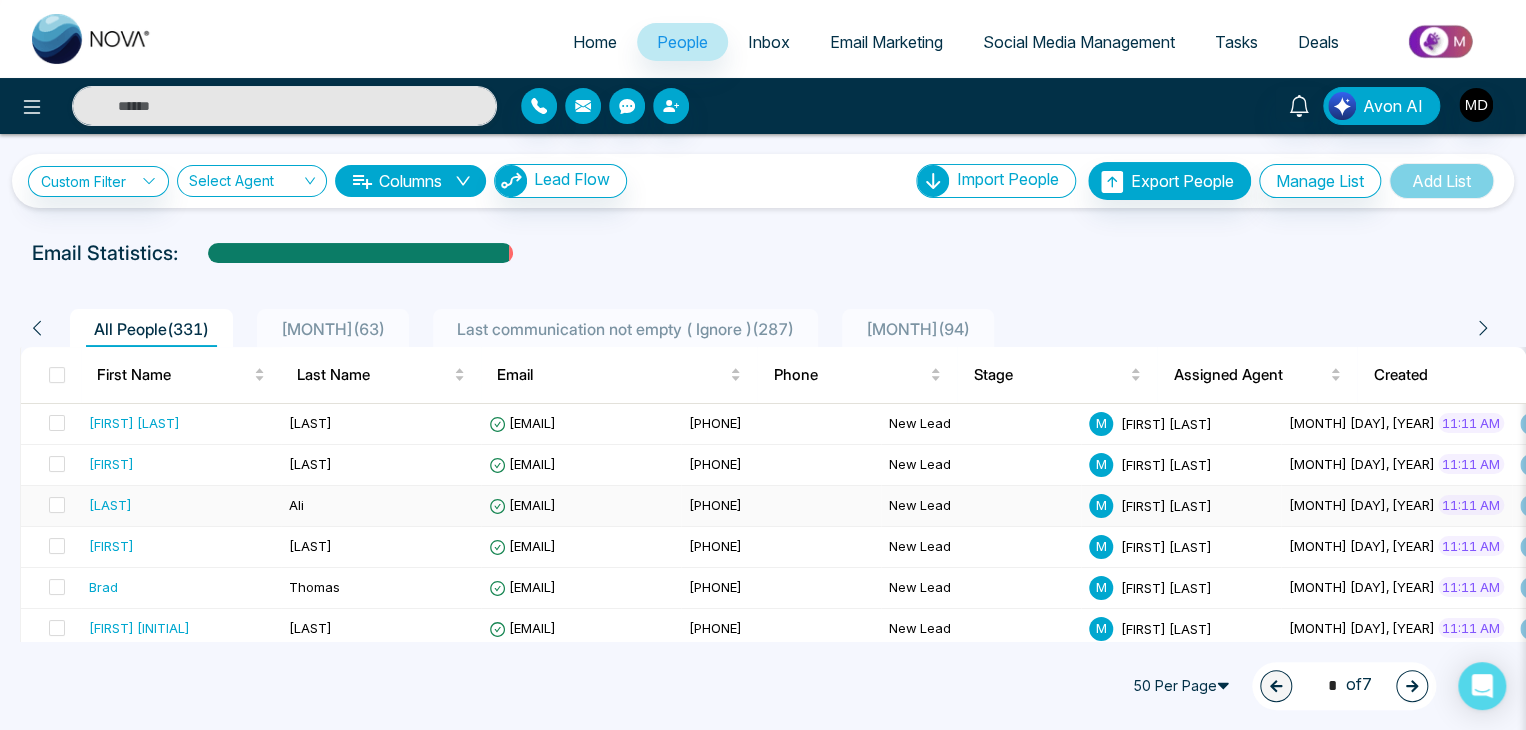 scroll, scrollTop: 0, scrollLeft: 10, axis: horizontal 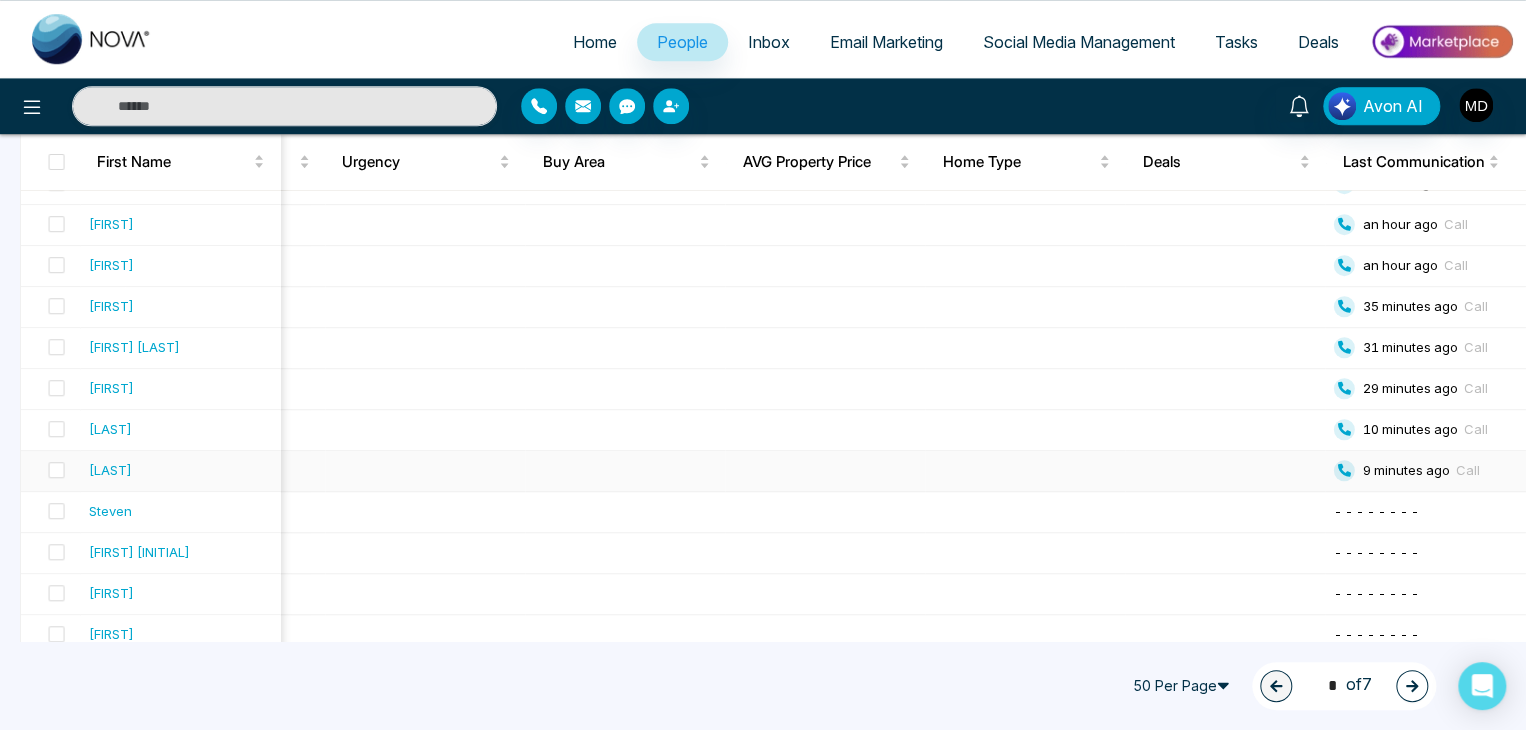 click at bounding box center [1226, 471] 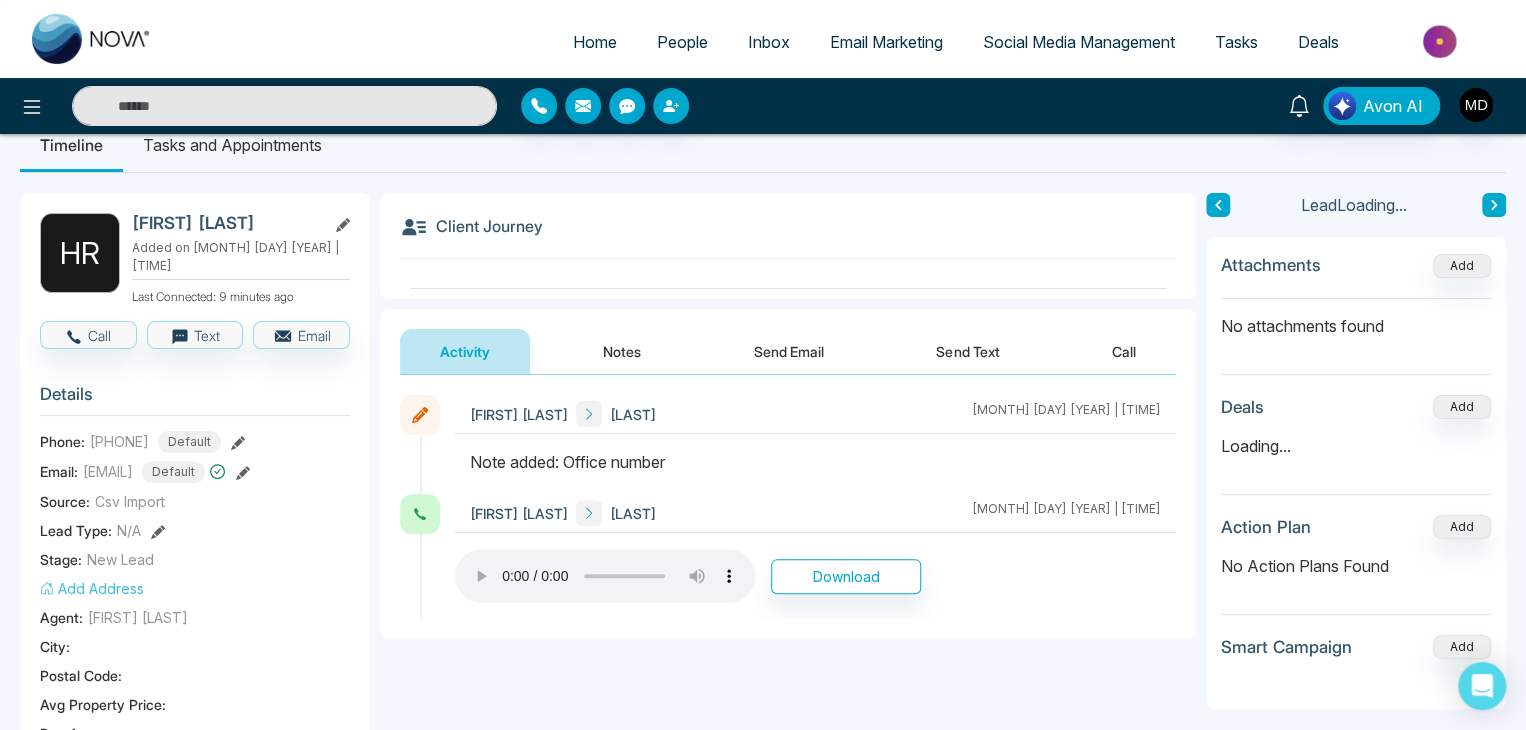 scroll, scrollTop: 38, scrollLeft: 0, axis: vertical 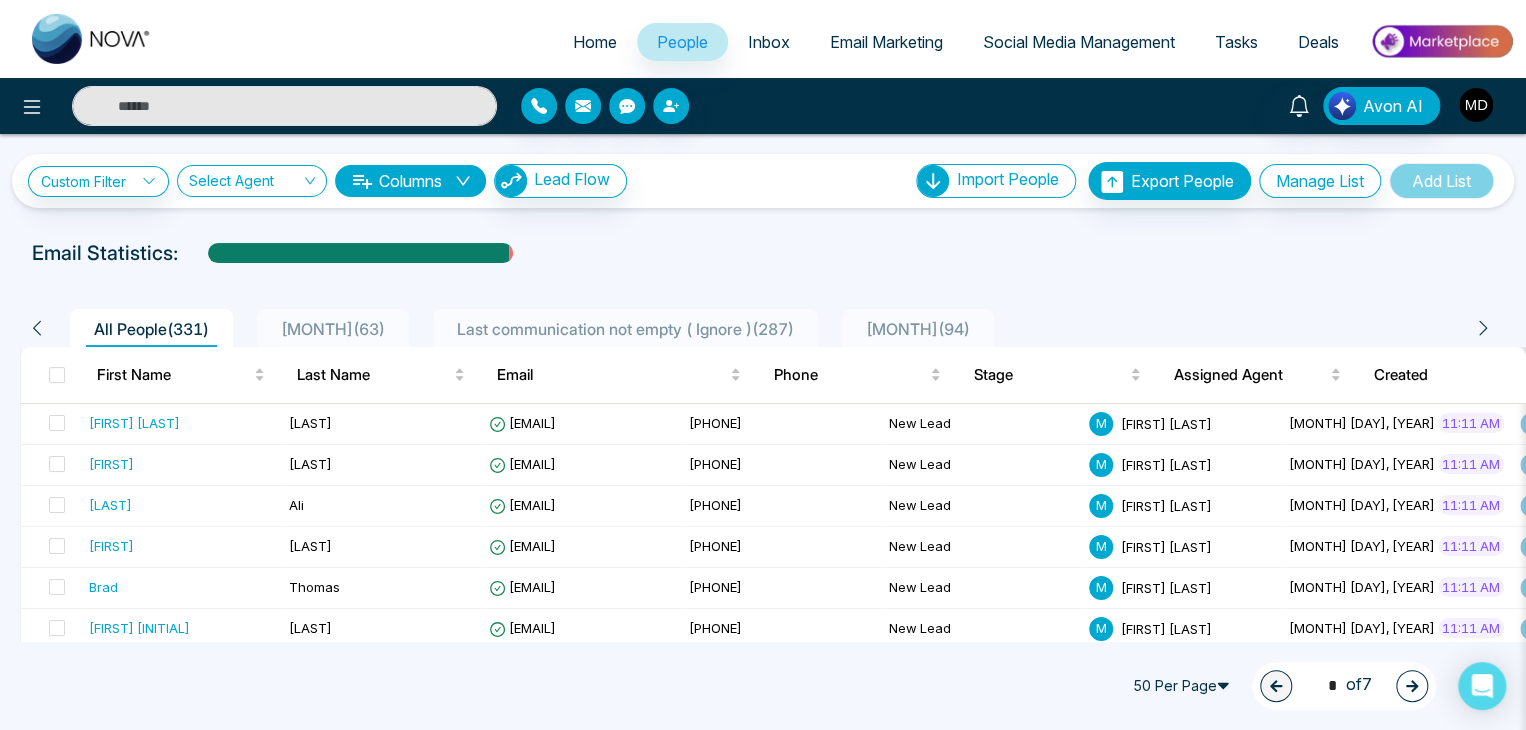 click at bounding box center [1476, 105] 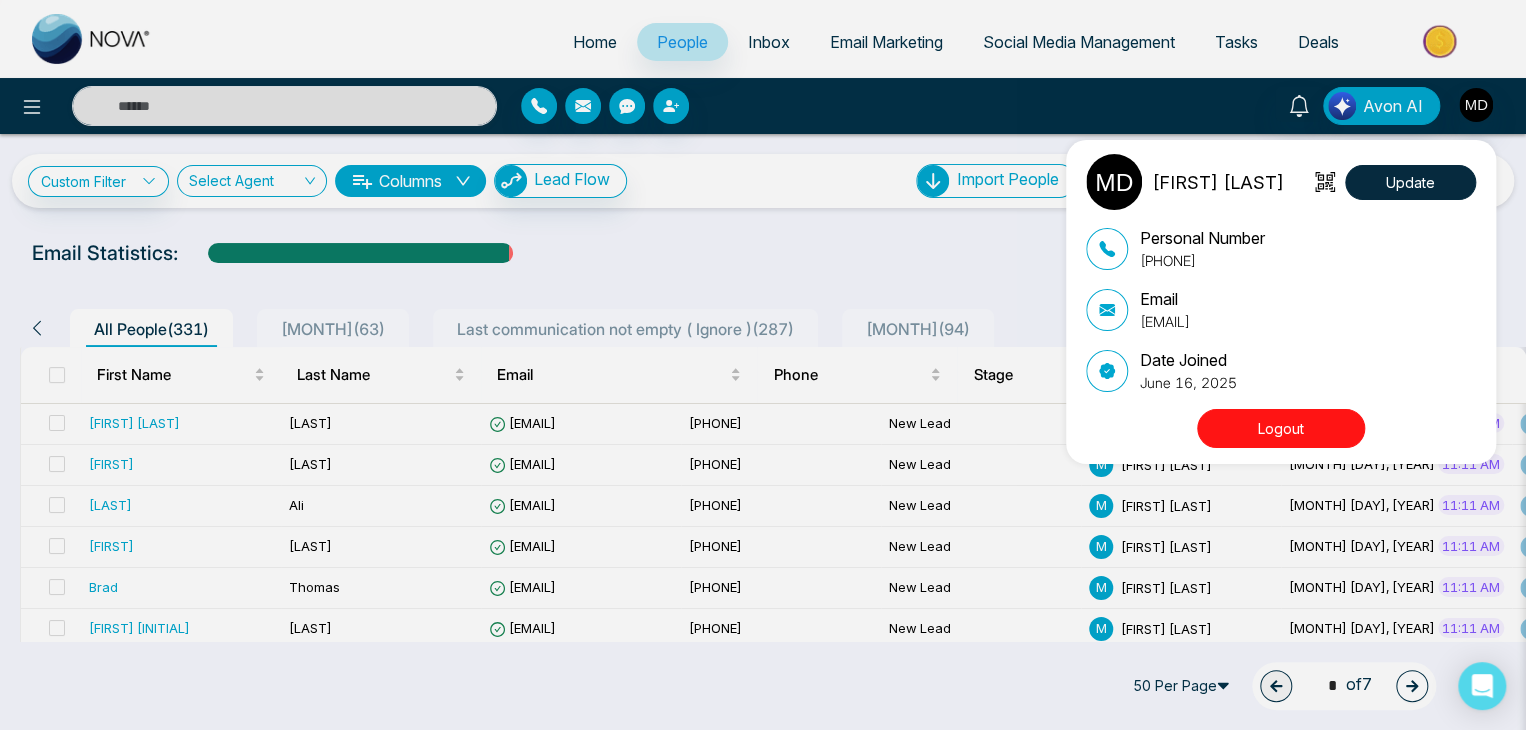 click on "Logout" at bounding box center [1281, 428] 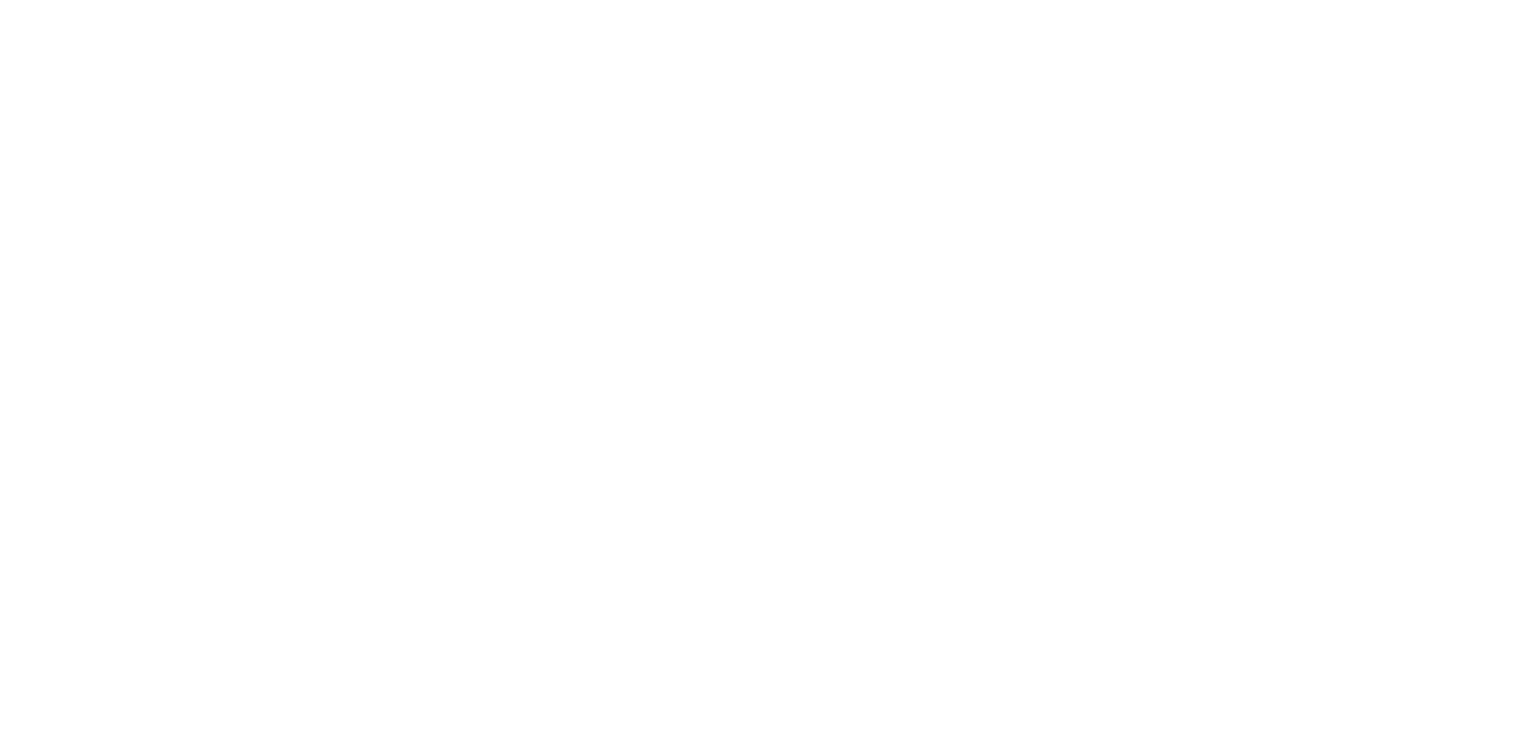 scroll, scrollTop: 0, scrollLeft: 0, axis: both 